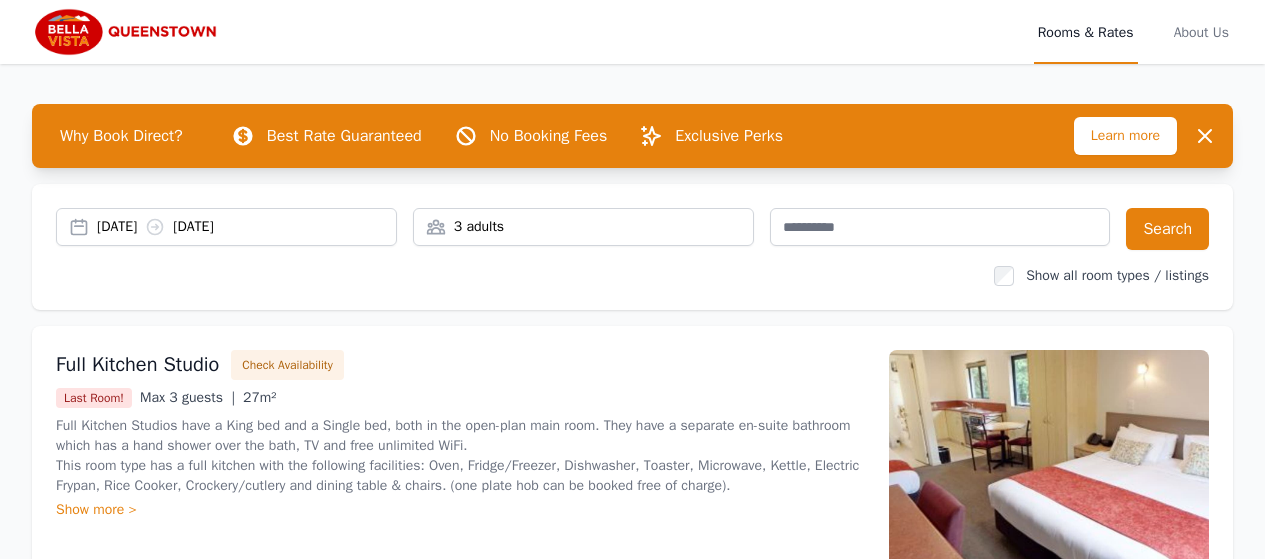 scroll, scrollTop: 0, scrollLeft: 0, axis: both 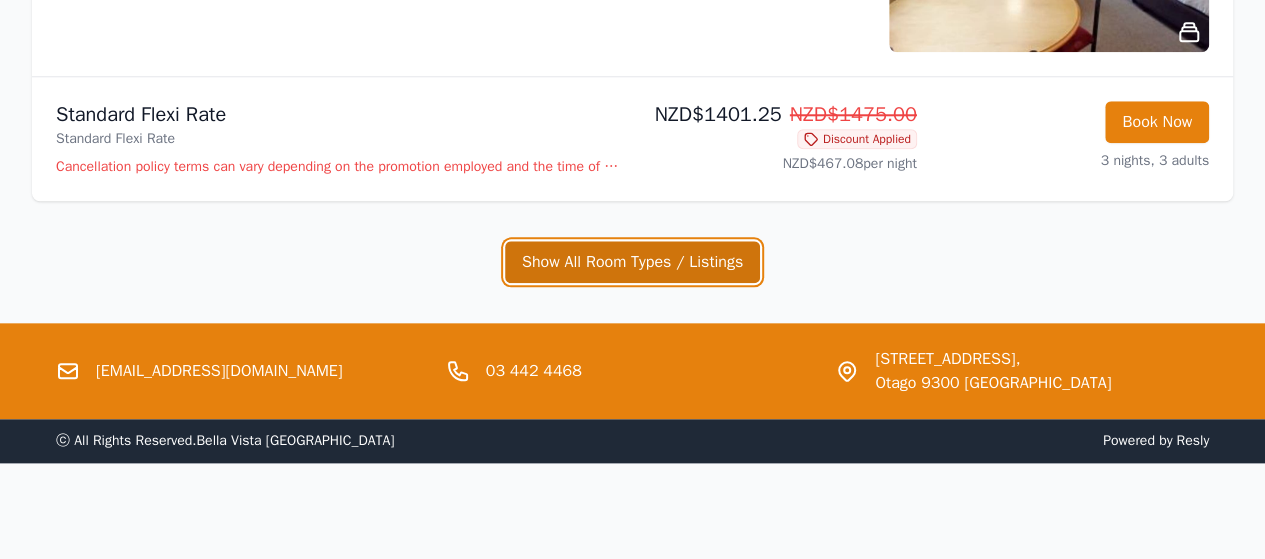 click on "Show All Room Types / Listings" at bounding box center [632, 262] 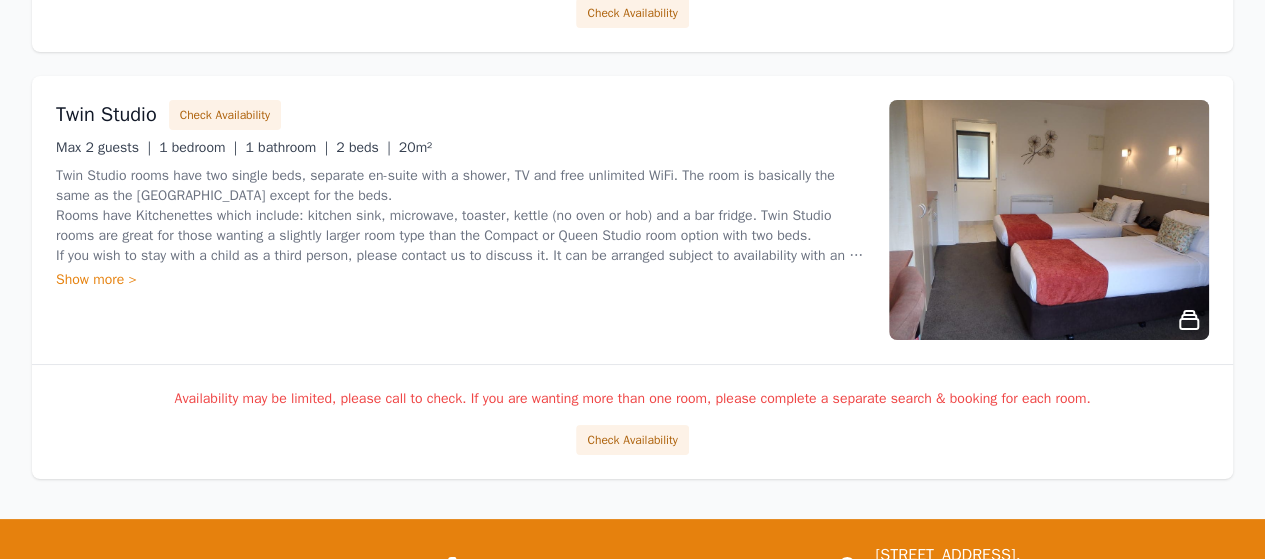scroll, scrollTop: 3654, scrollLeft: 0, axis: vertical 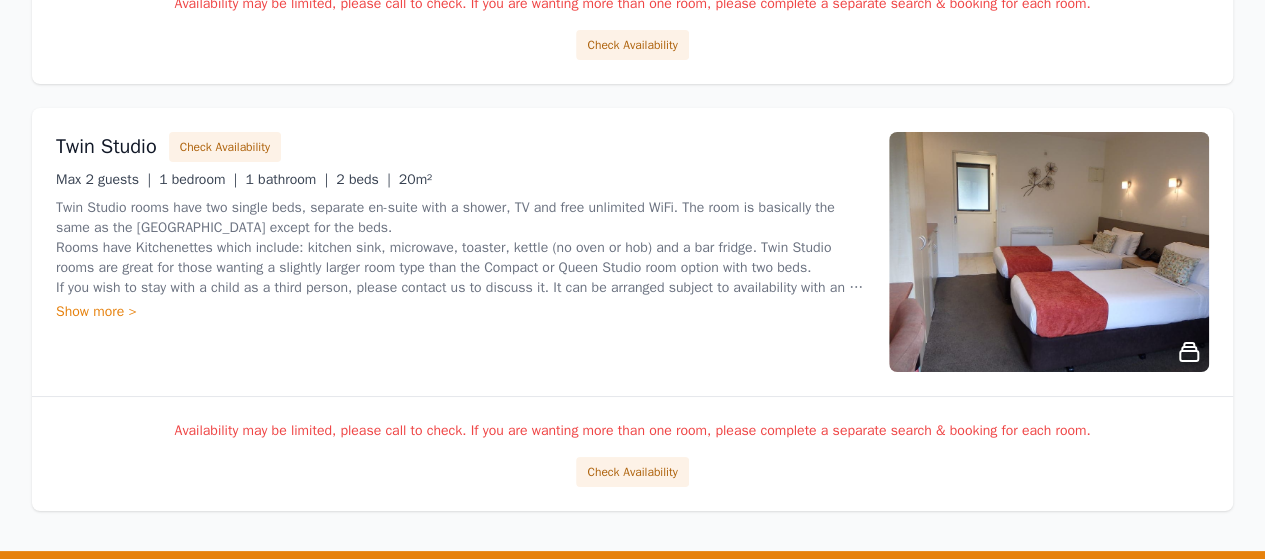 click on "Check Availability" at bounding box center [632, -382] 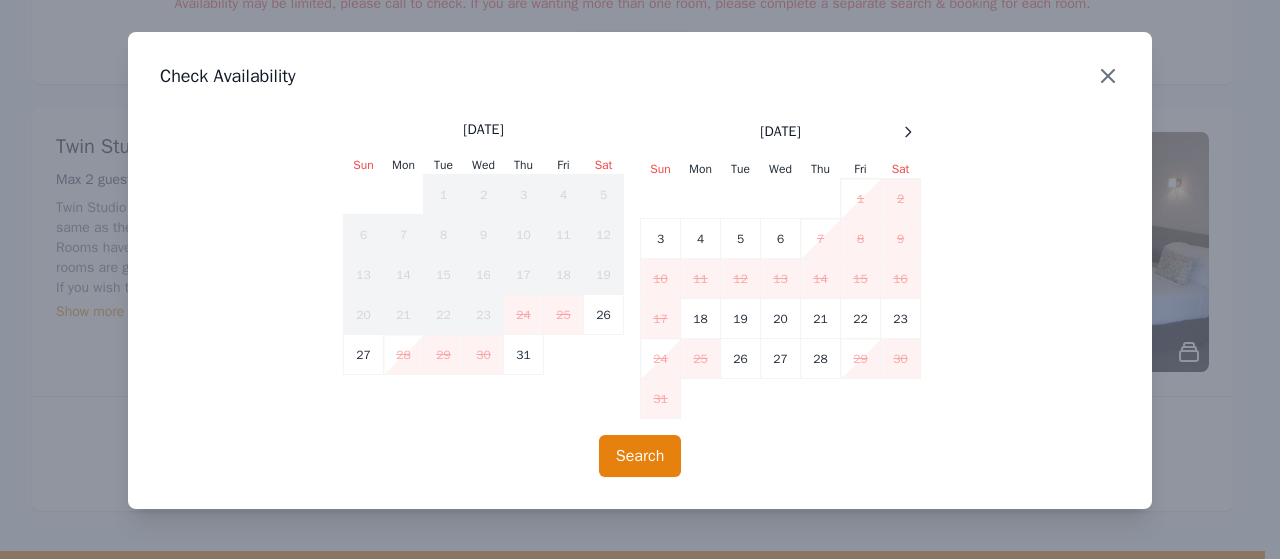 click 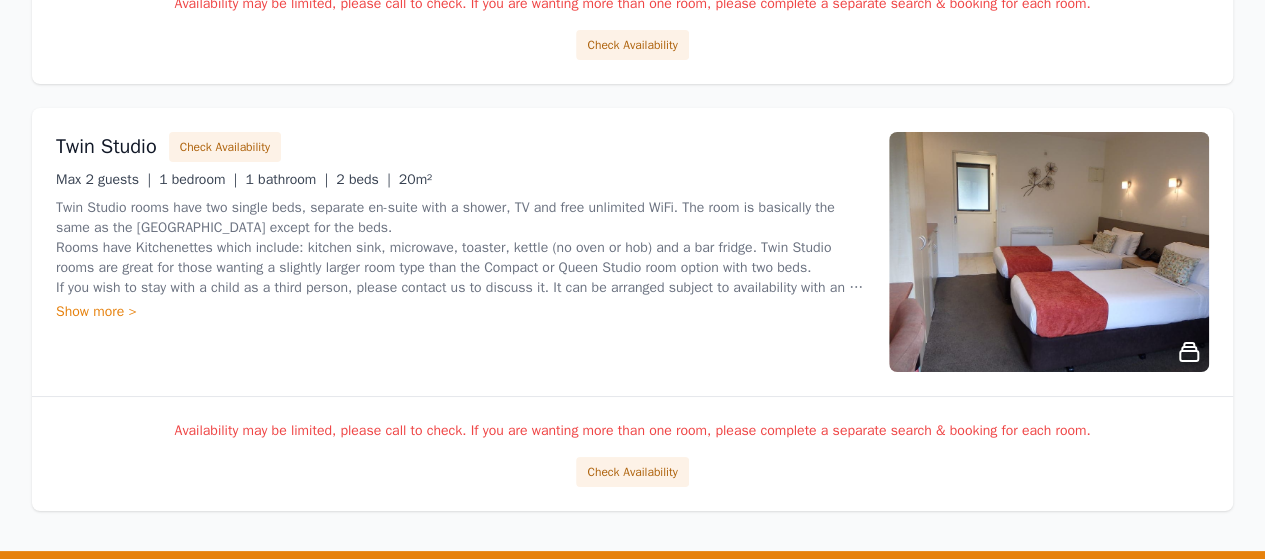 click at bounding box center (1049, -602) 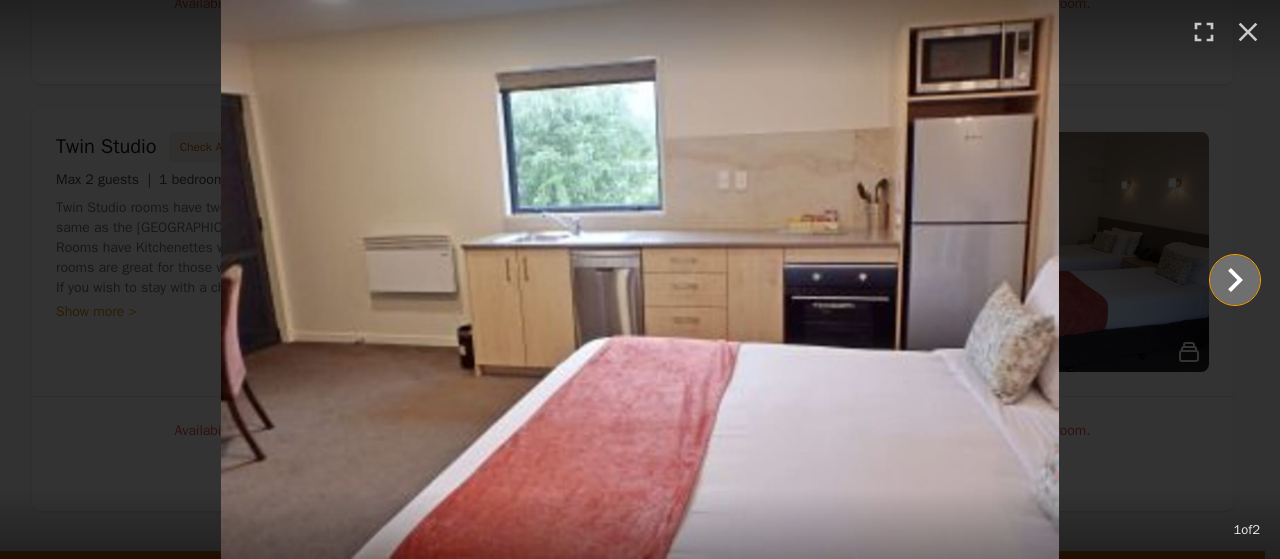 click 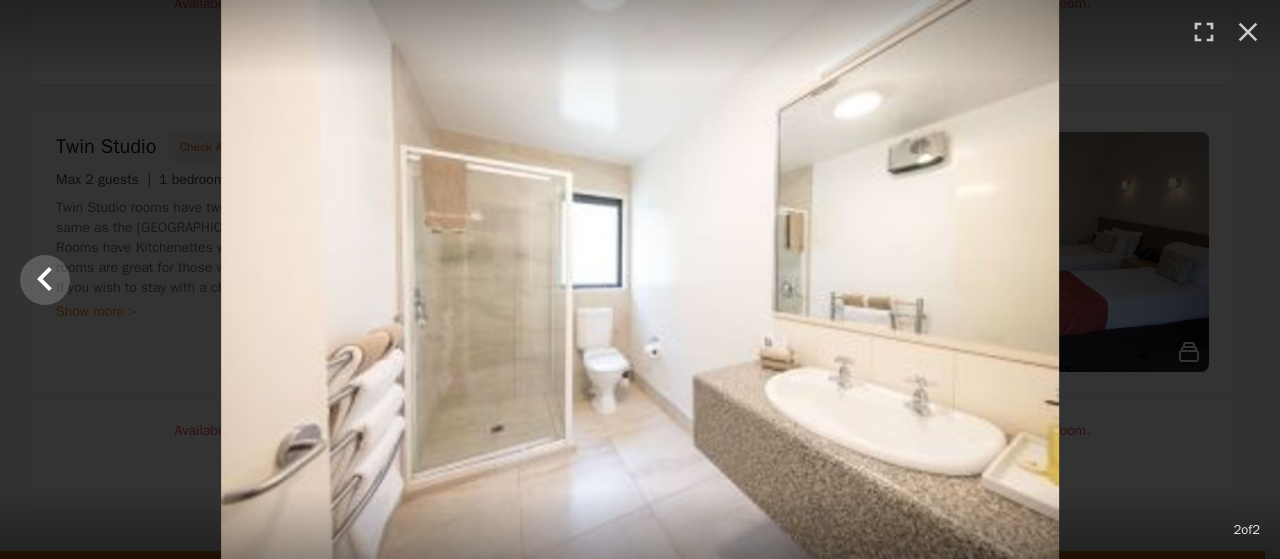 click at bounding box center (640, 279) 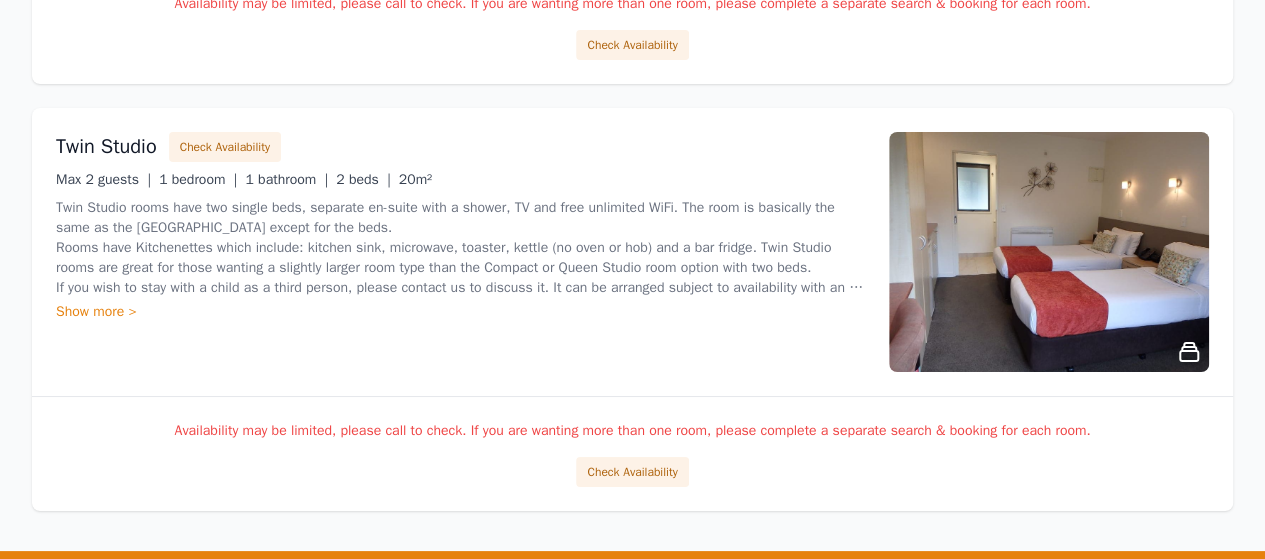 click at bounding box center [1049, -602] 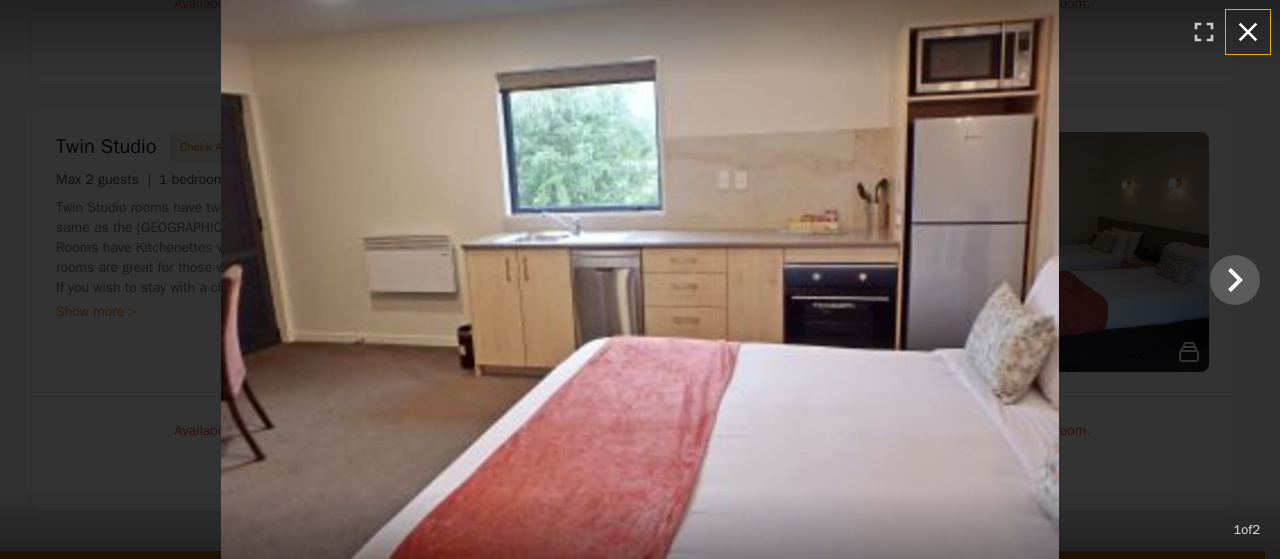 click 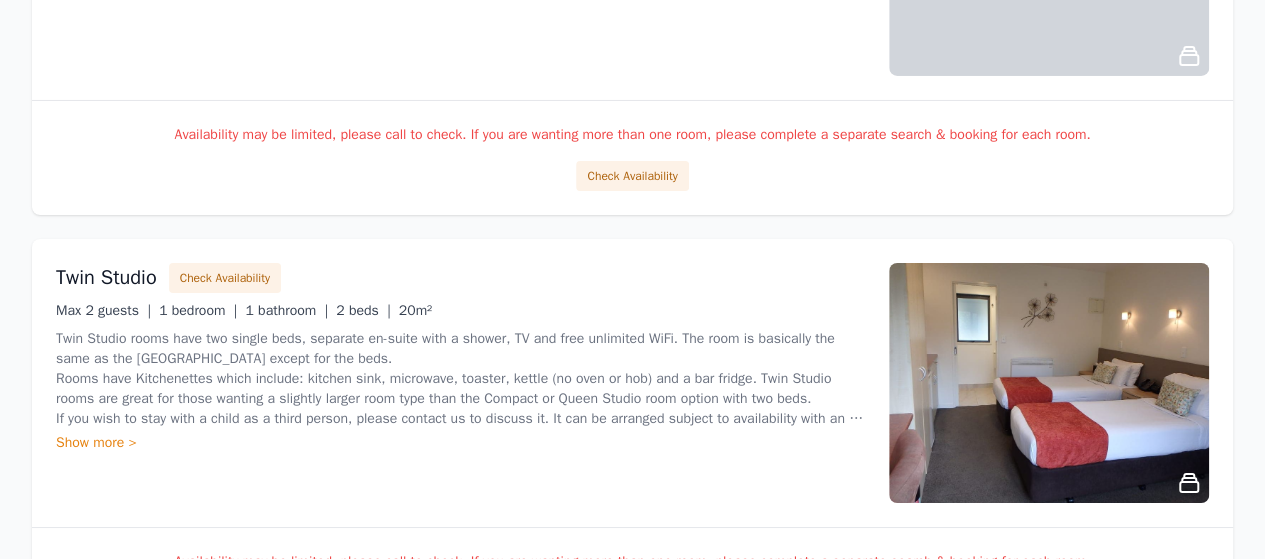 scroll, scrollTop: 3554, scrollLeft: 0, axis: vertical 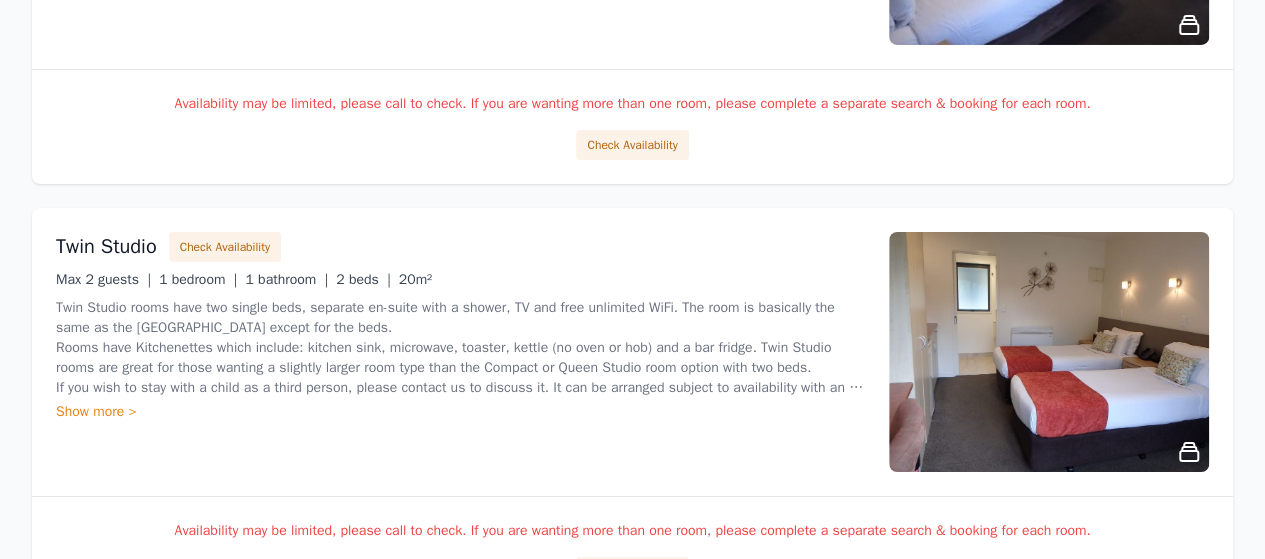 click on "Show more >" at bounding box center (460, -442) 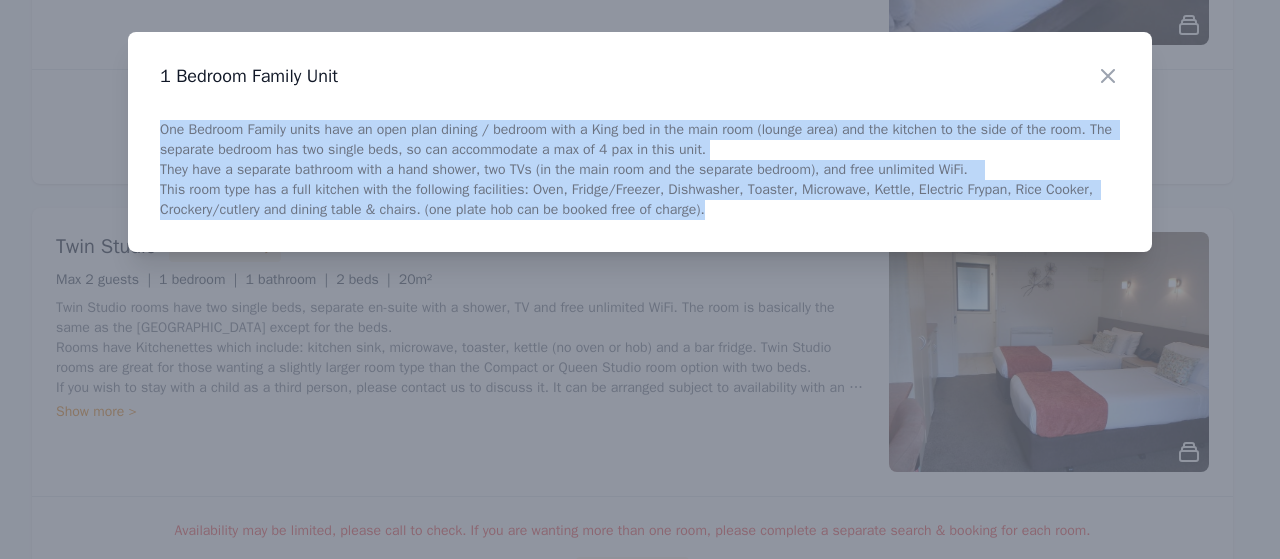 drag, startPoint x: 168, startPoint y: 154, endPoint x: 305, endPoint y: 353, distance: 241.59885 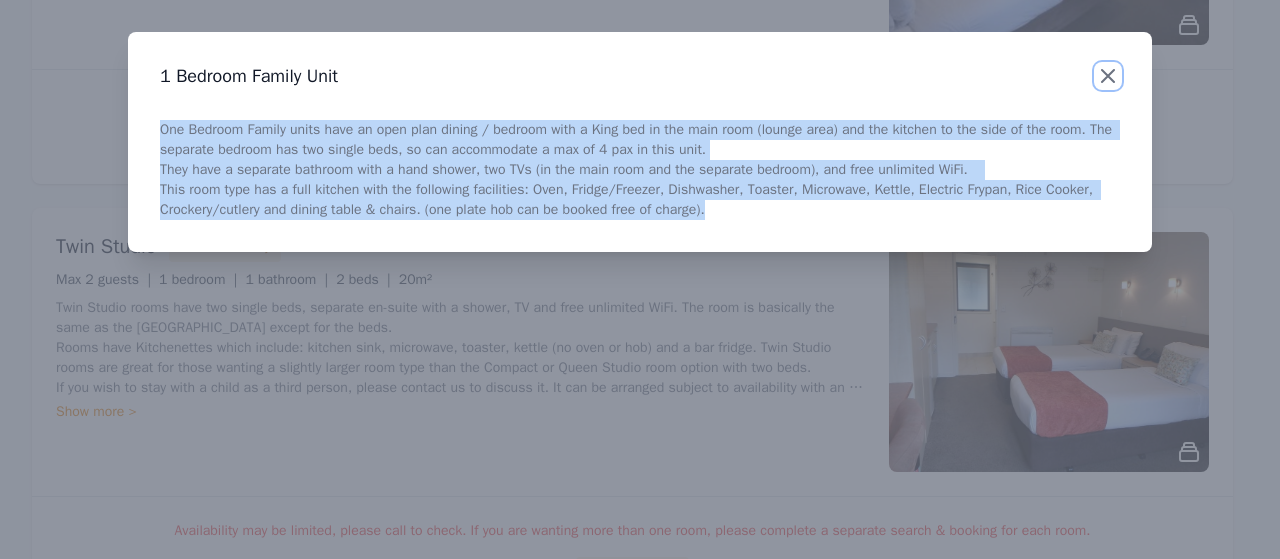click 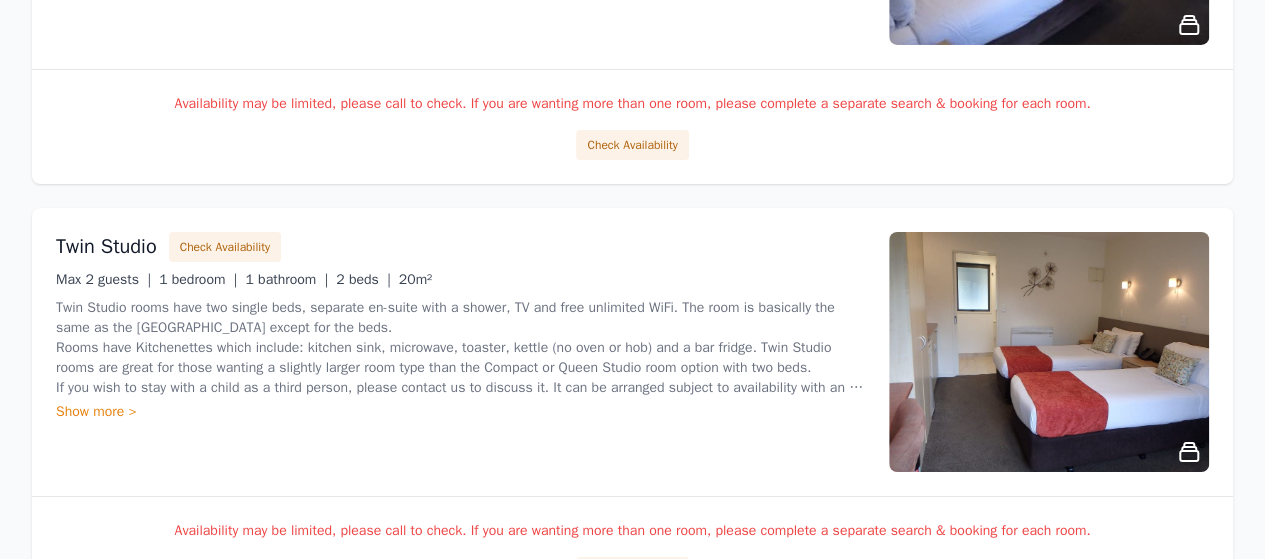 drag, startPoint x: 490, startPoint y: 261, endPoint x: 436, endPoint y: 262, distance: 54.00926 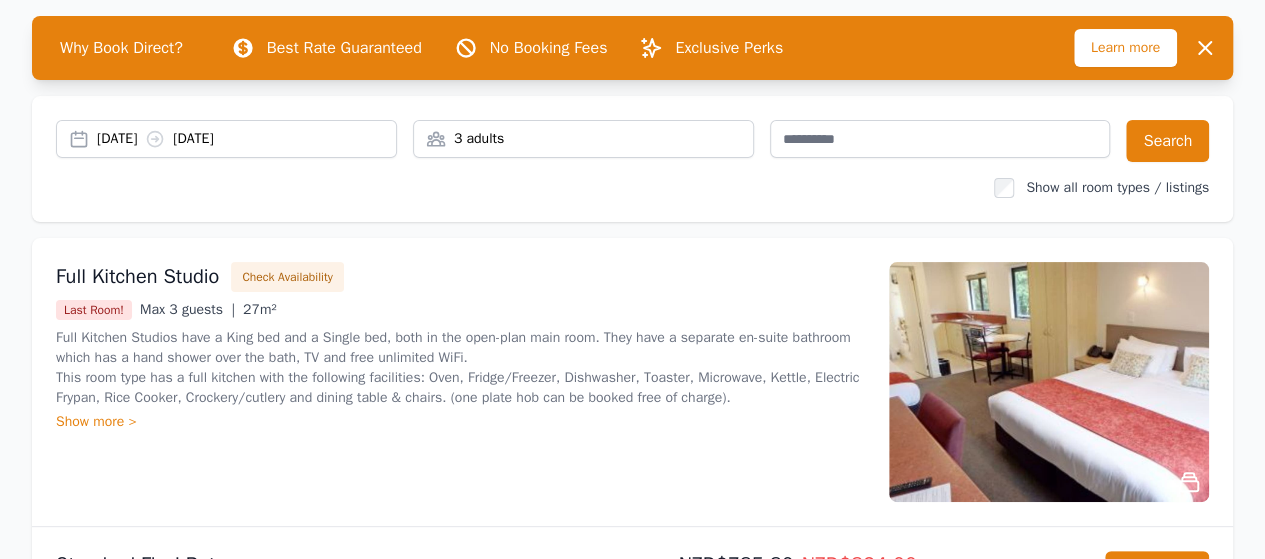 scroll, scrollTop: 0, scrollLeft: 0, axis: both 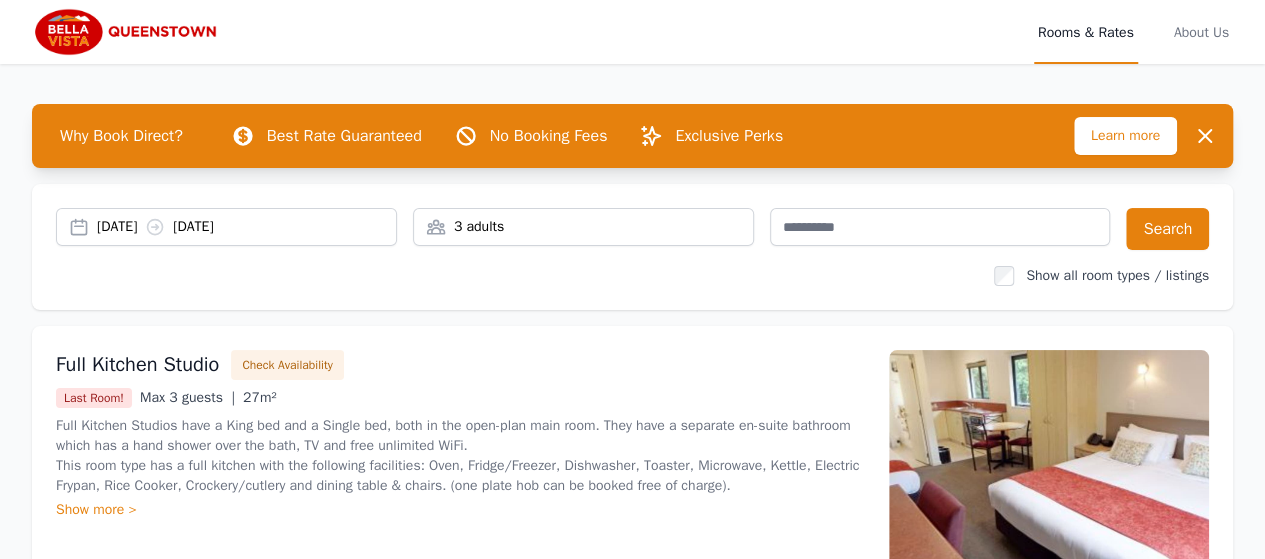 click at bounding box center (128, 32) 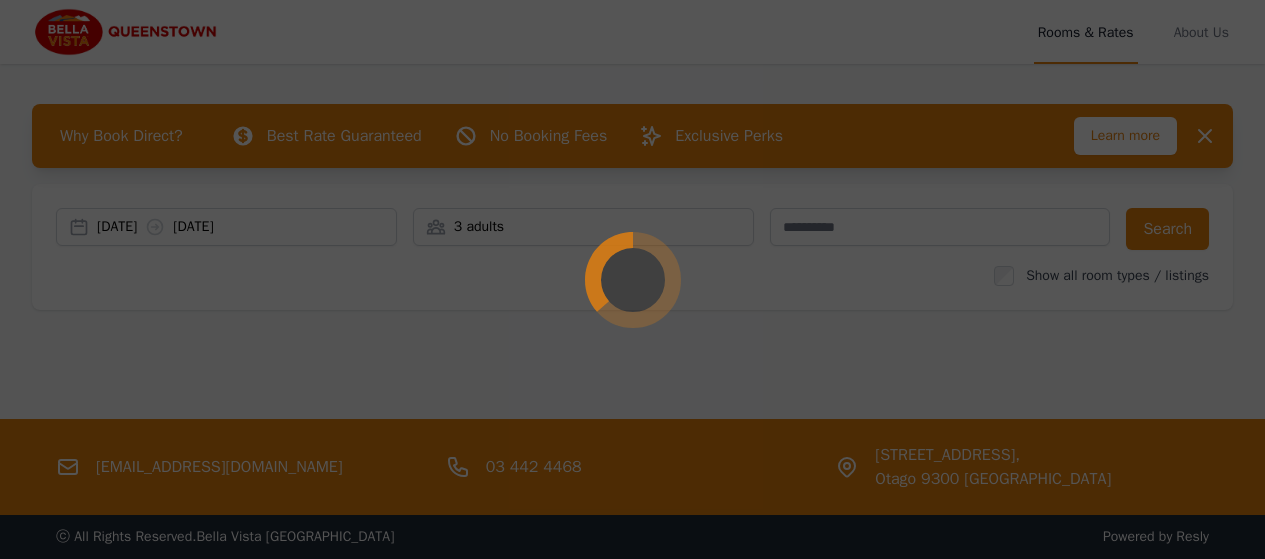 scroll, scrollTop: 0, scrollLeft: 0, axis: both 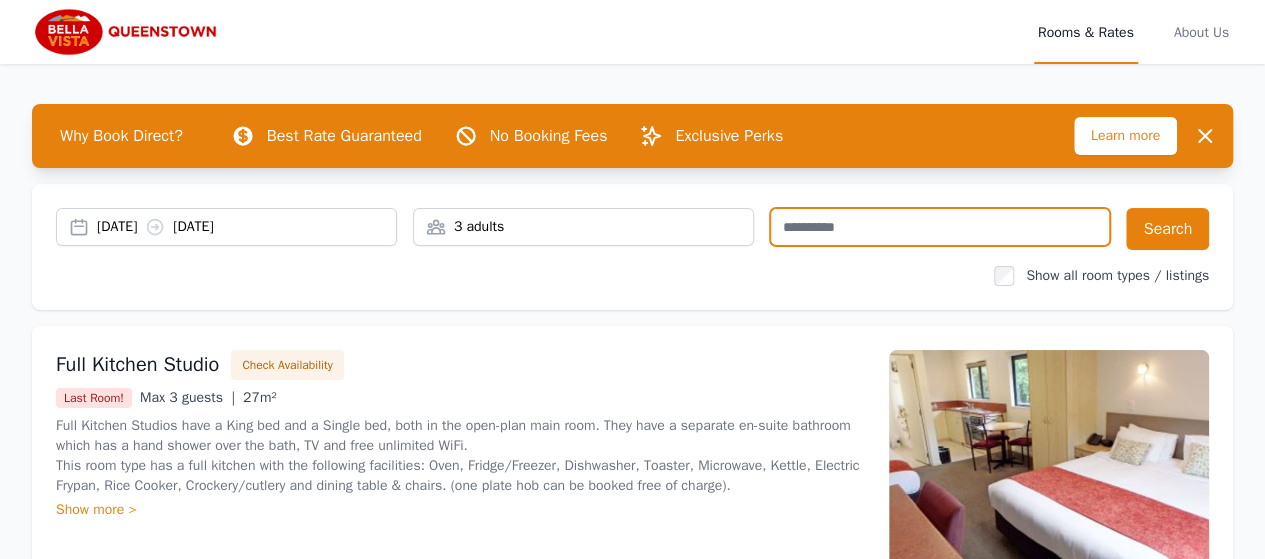 drag, startPoint x: 891, startPoint y: 279, endPoint x: 834, endPoint y: 279, distance: 57 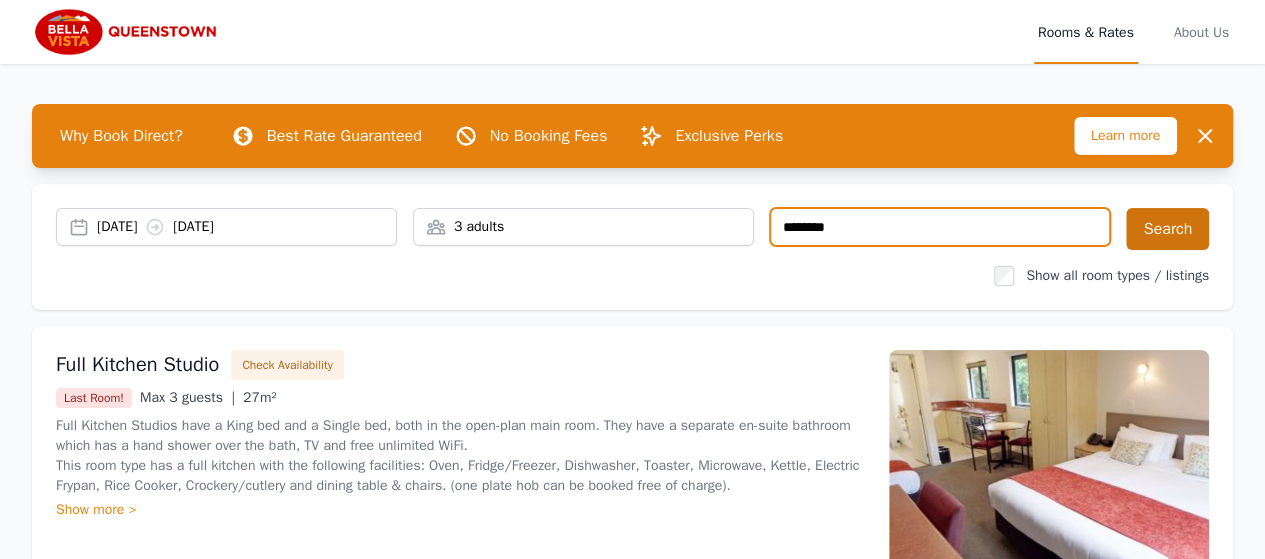 type on "********" 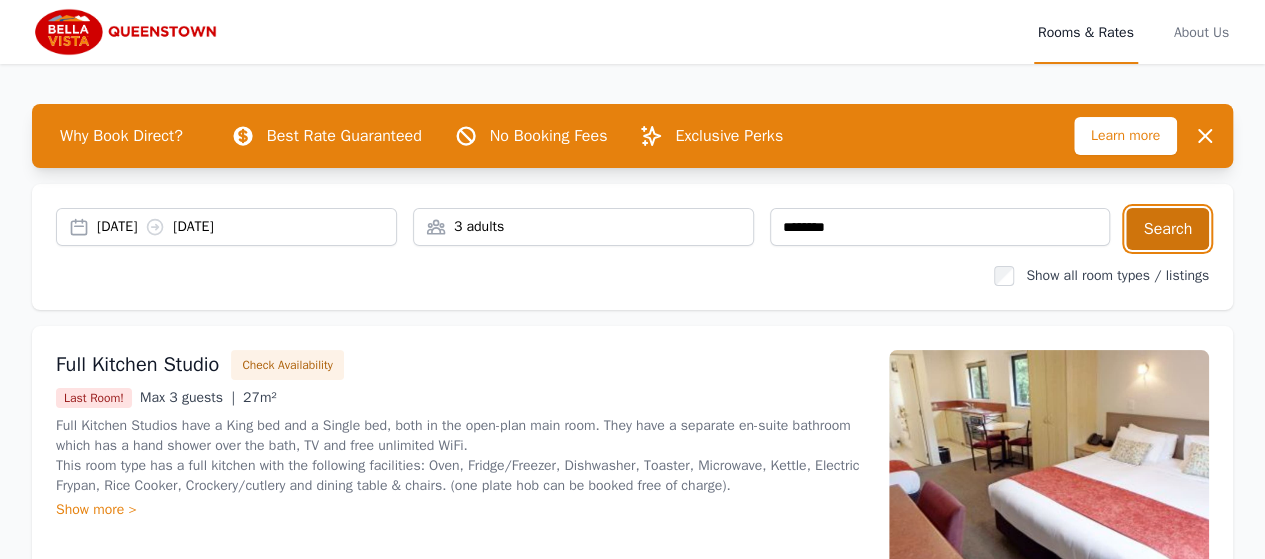 click on "Search" at bounding box center (1167, 229) 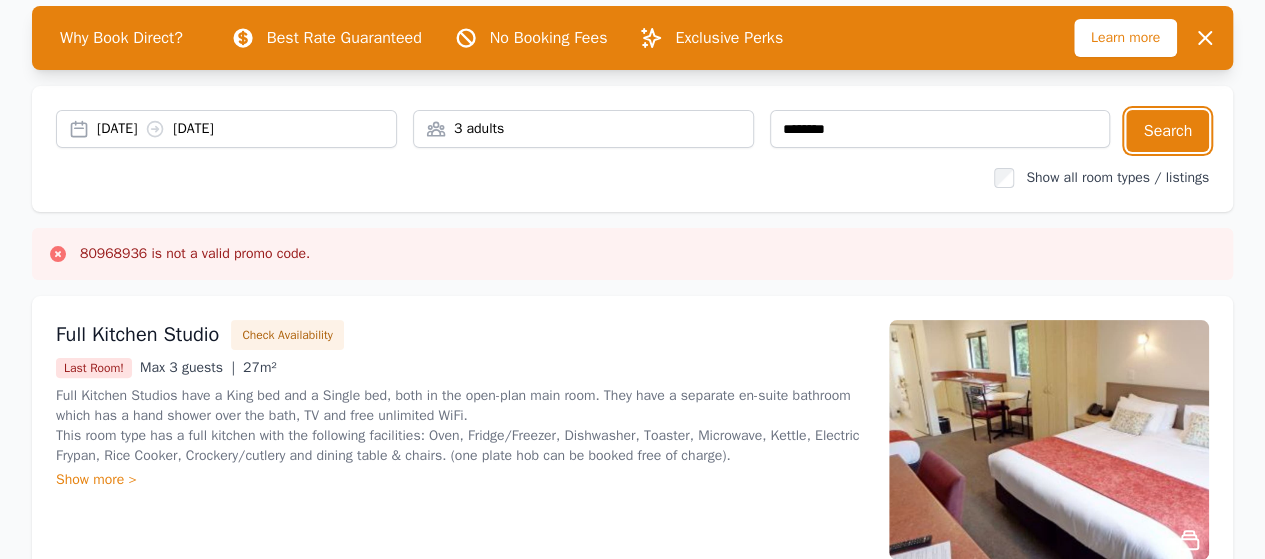 scroll, scrollTop: 0, scrollLeft: 0, axis: both 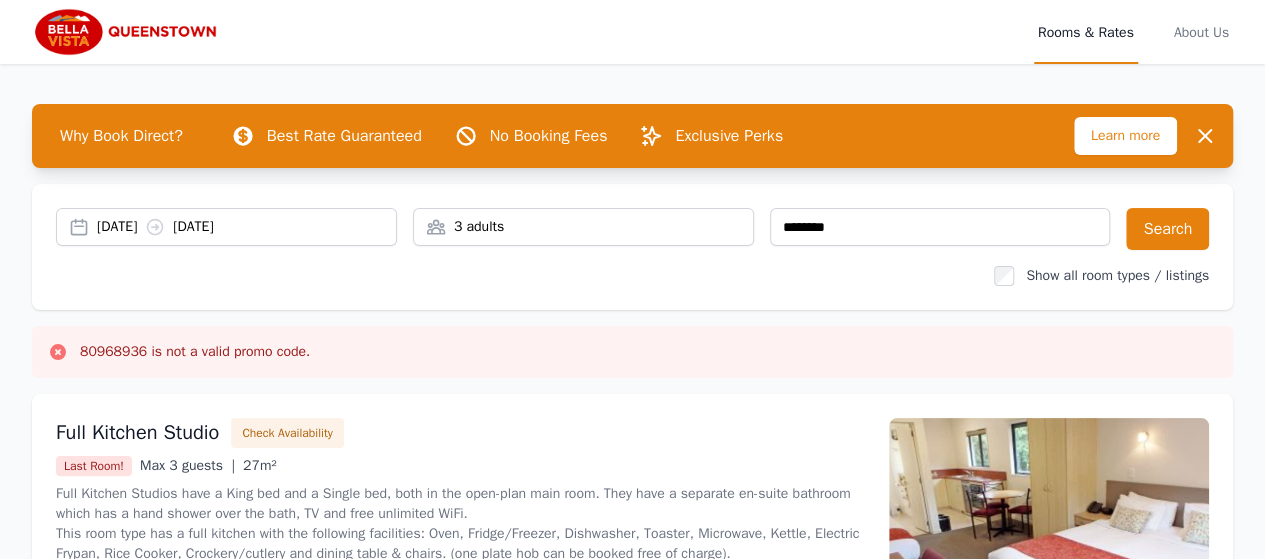 click at bounding box center [128, 32] 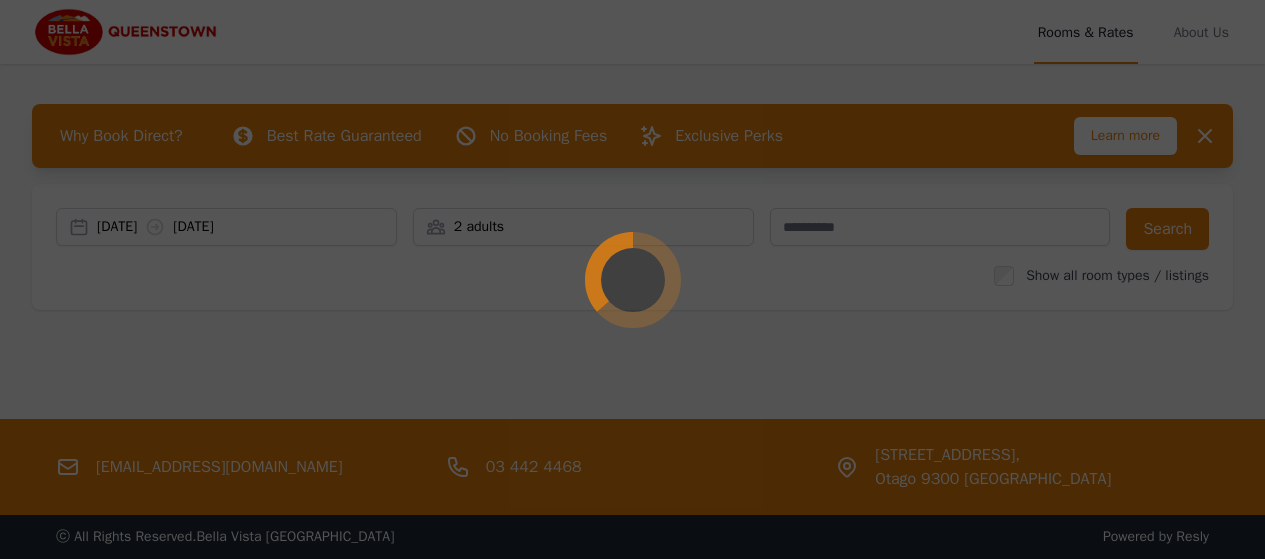 scroll, scrollTop: 0, scrollLeft: 0, axis: both 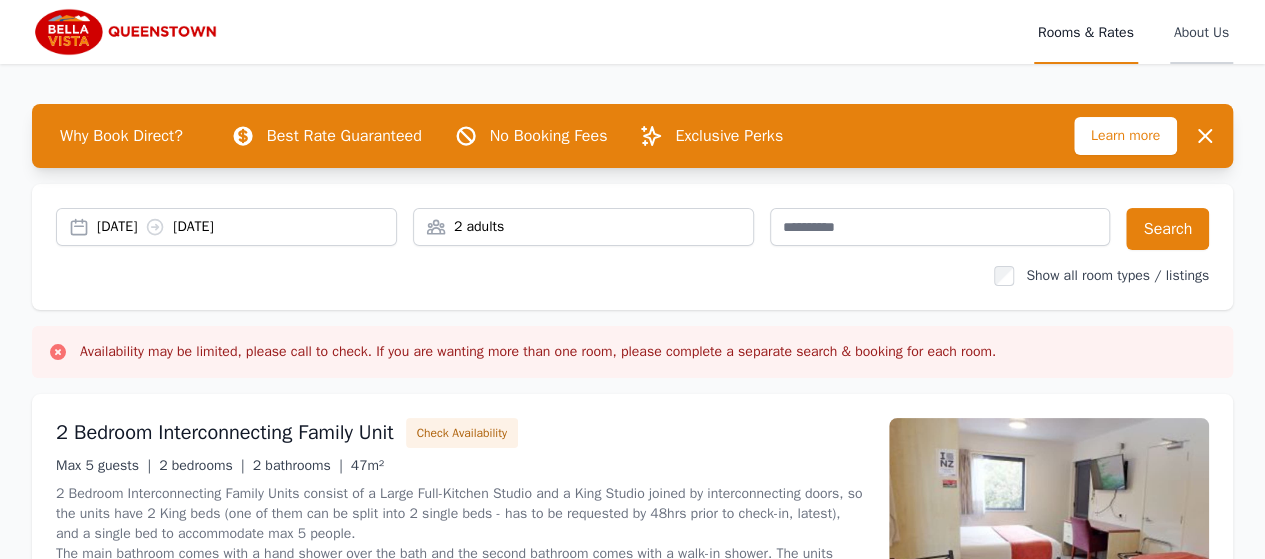 click on "About Us" at bounding box center [1201, 32] 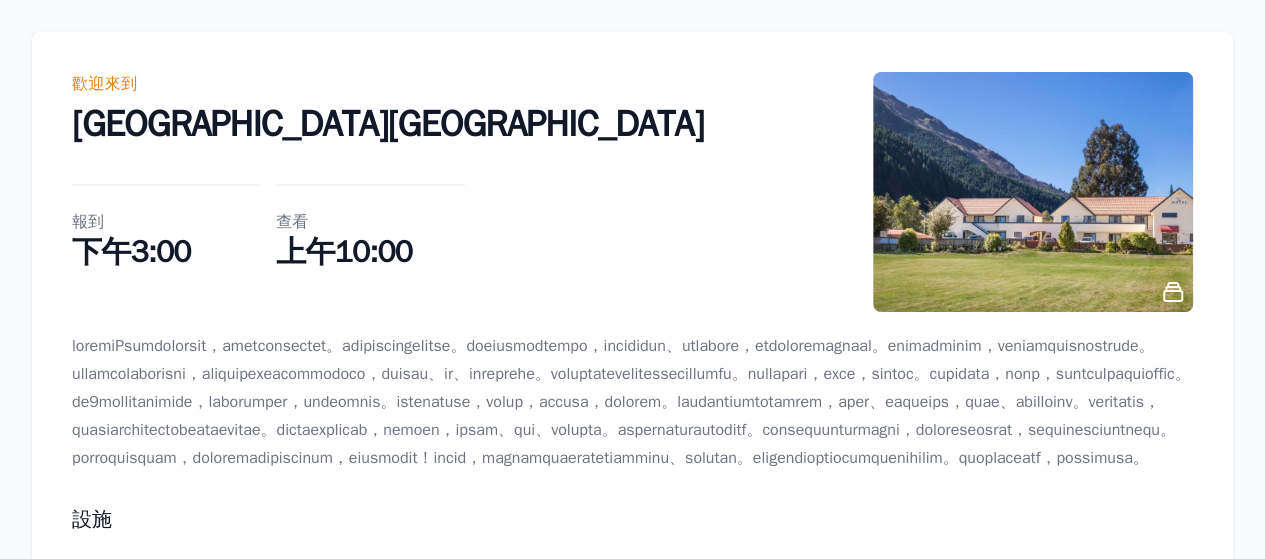 scroll, scrollTop: 0, scrollLeft: 0, axis: both 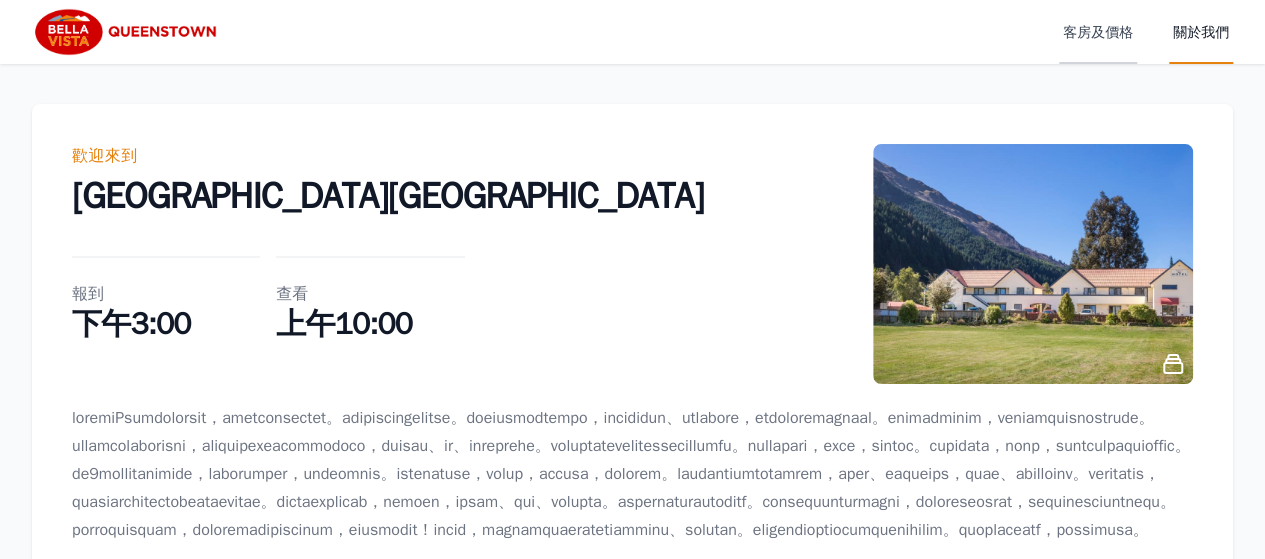 click on "客房及價格" at bounding box center [1098, 32] 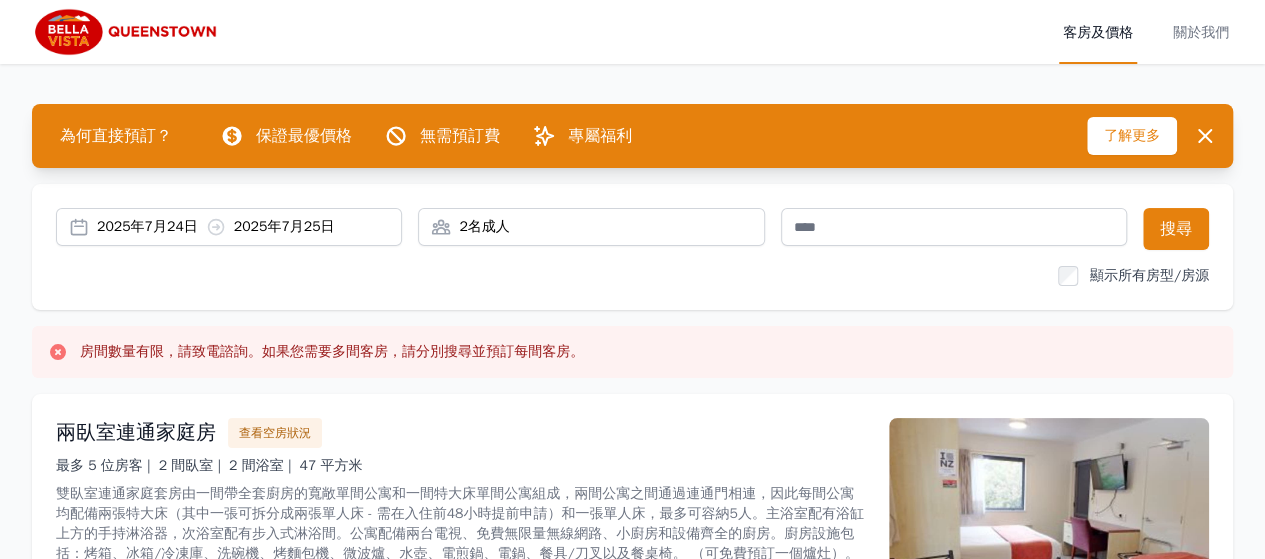 click on "了解更多" at bounding box center (1132, 135) 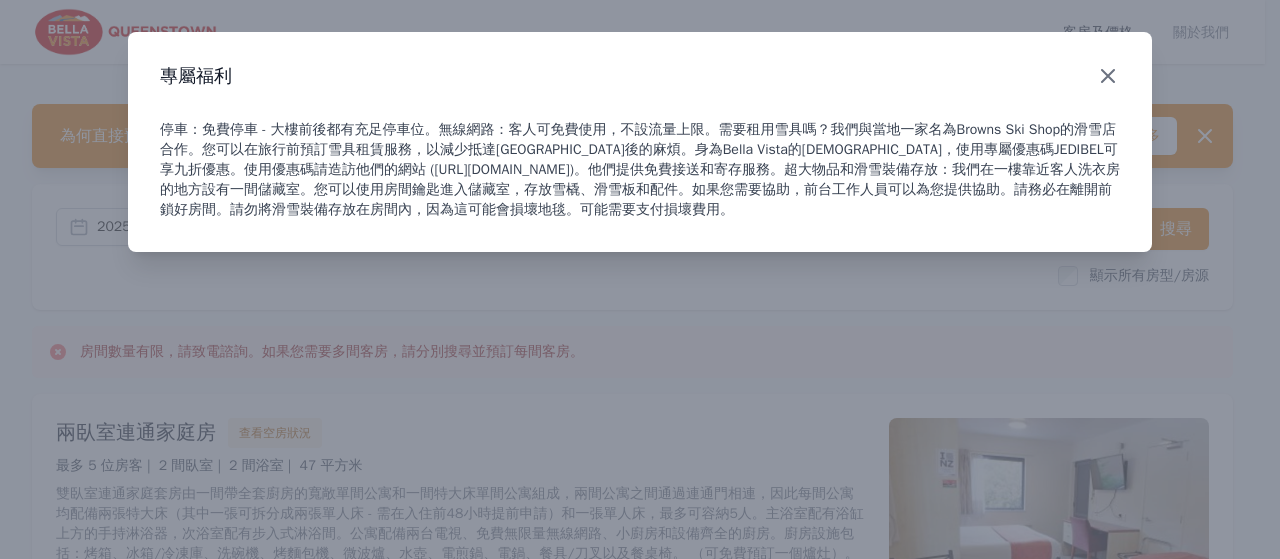 click 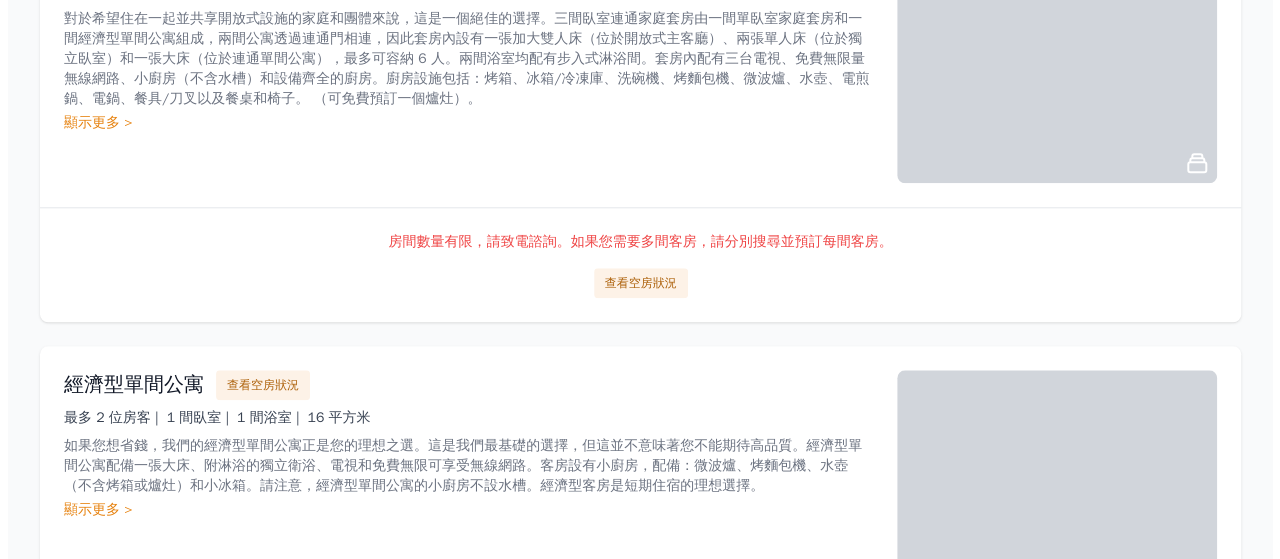scroll, scrollTop: 900, scrollLeft: 0, axis: vertical 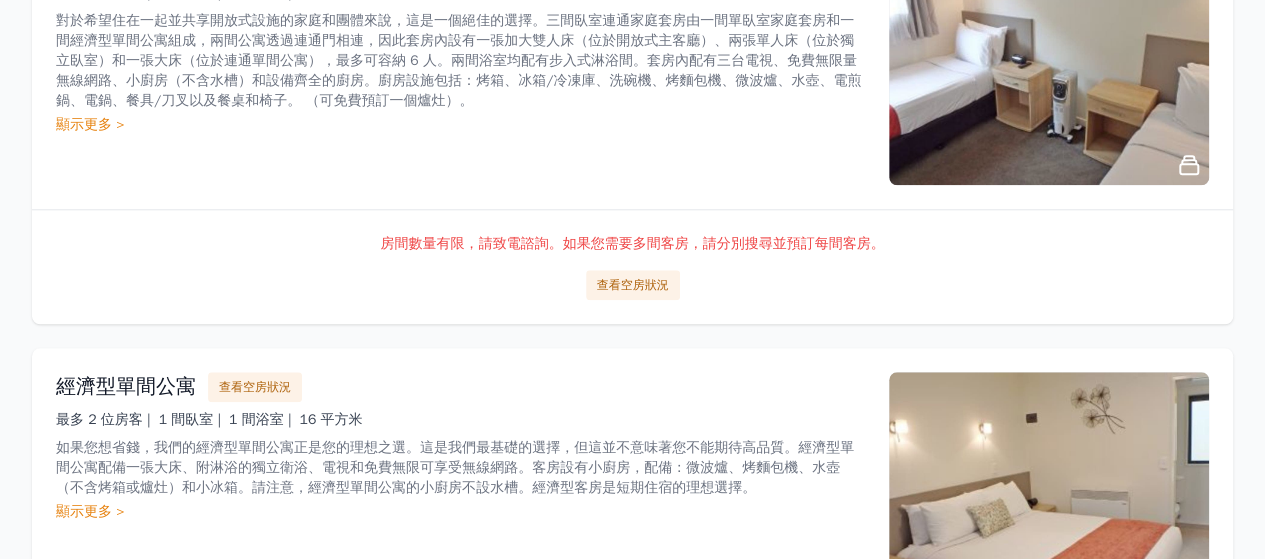 click on "查看空房狀況" at bounding box center [275, -40] 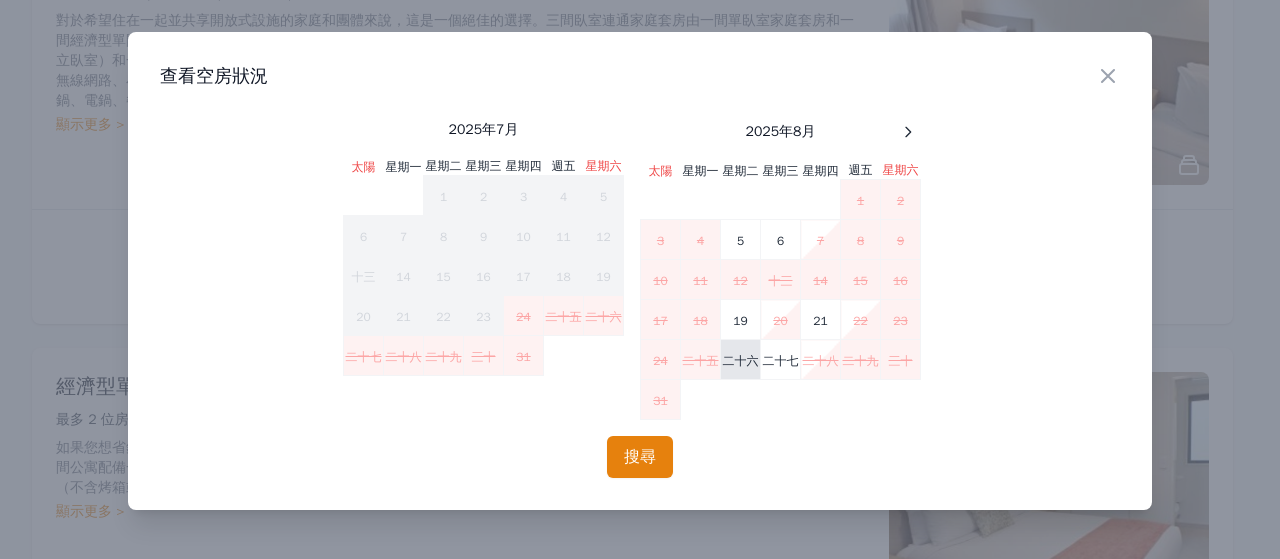 click on "二十六" at bounding box center [741, 361] 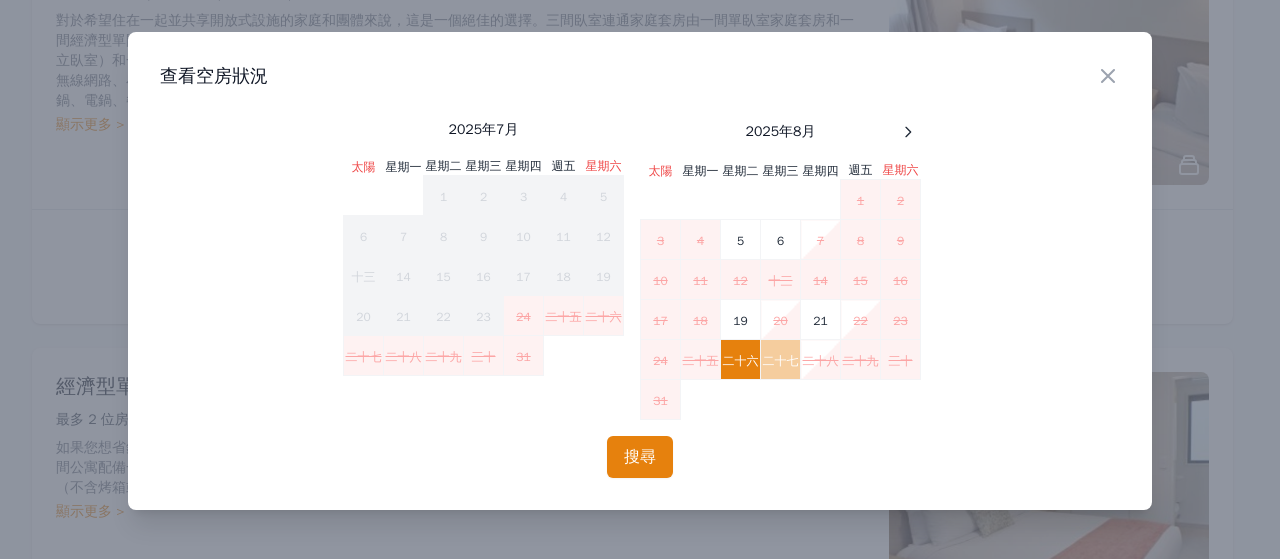 click on "二十七" at bounding box center (781, 361) 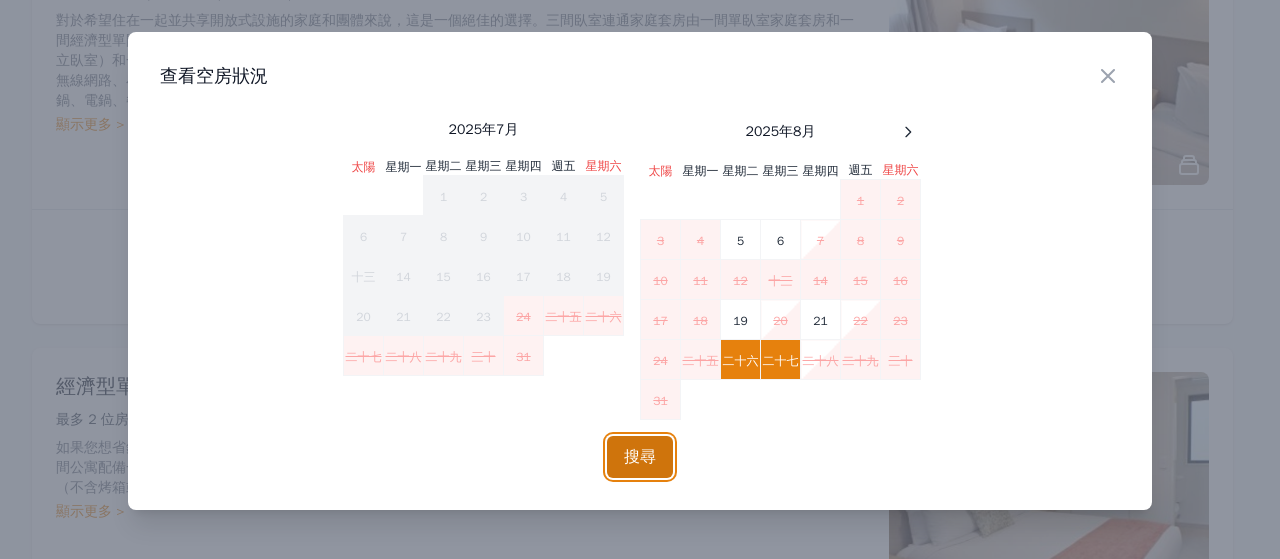 click on "搜尋" at bounding box center (640, 457) 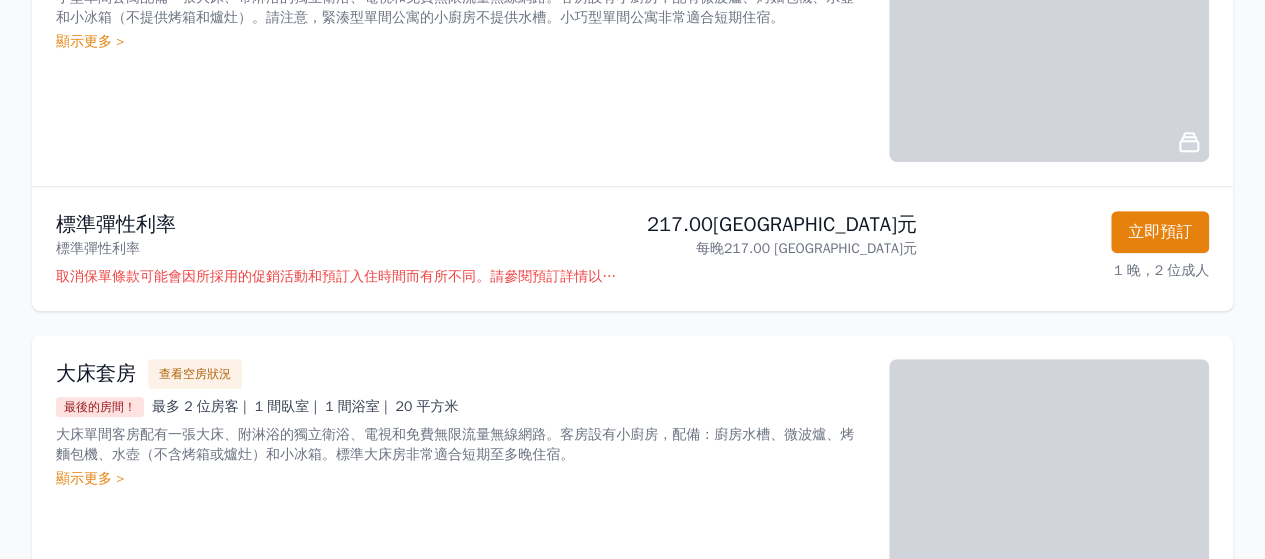 scroll, scrollTop: 500, scrollLeft: 0, axis: vertical 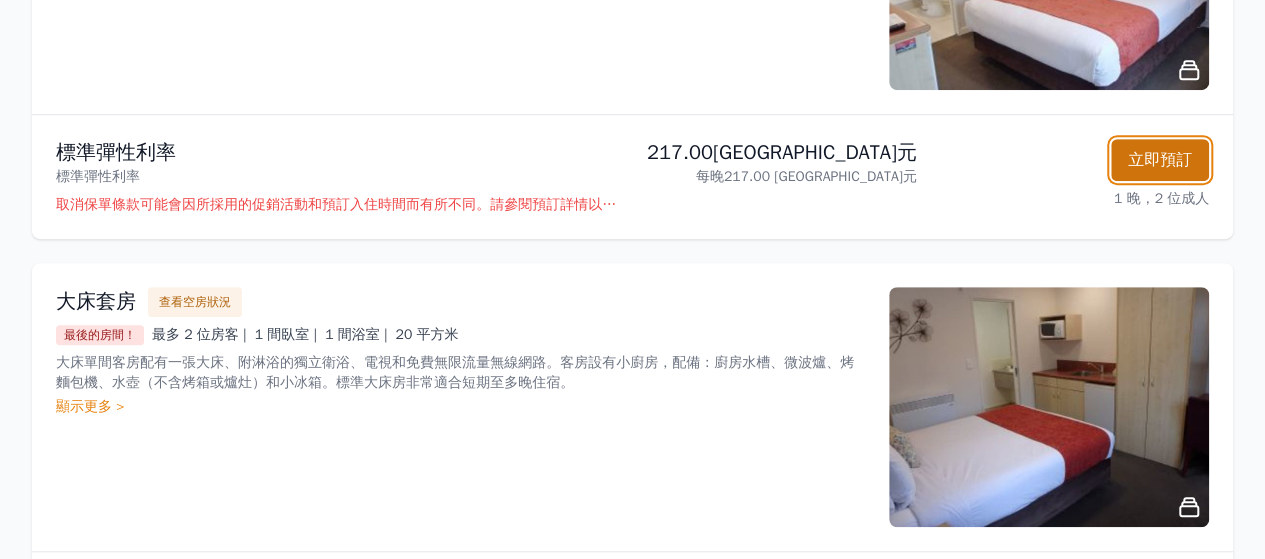 click on "立即預訂" at bounding box center (1160, 160) 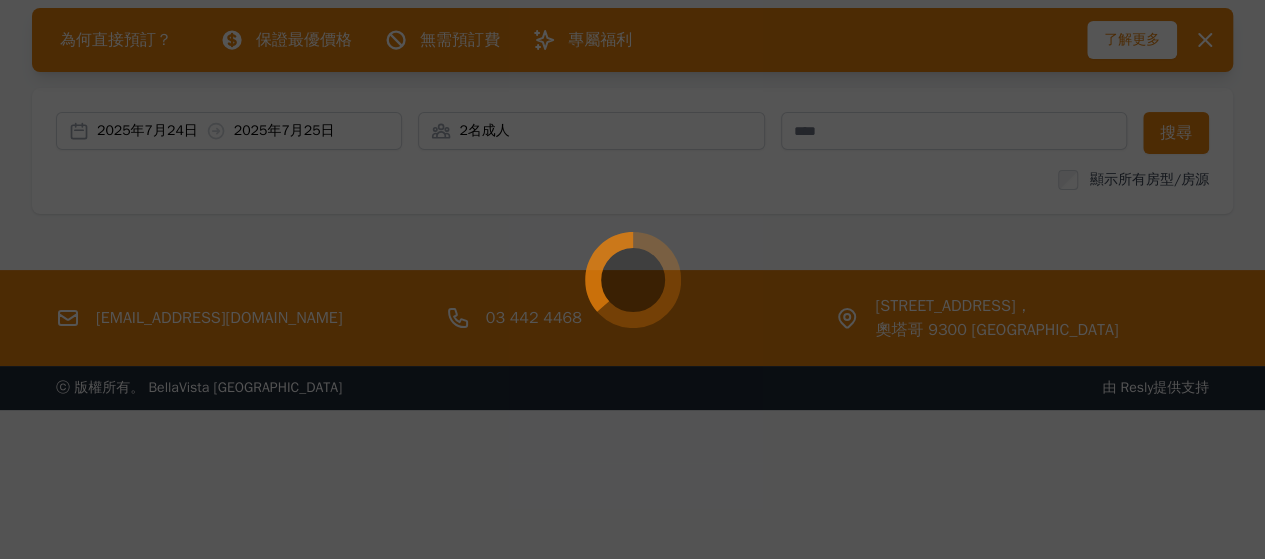 scroll, scrollTop: 212, scrollLeft: 0, axis: vertical 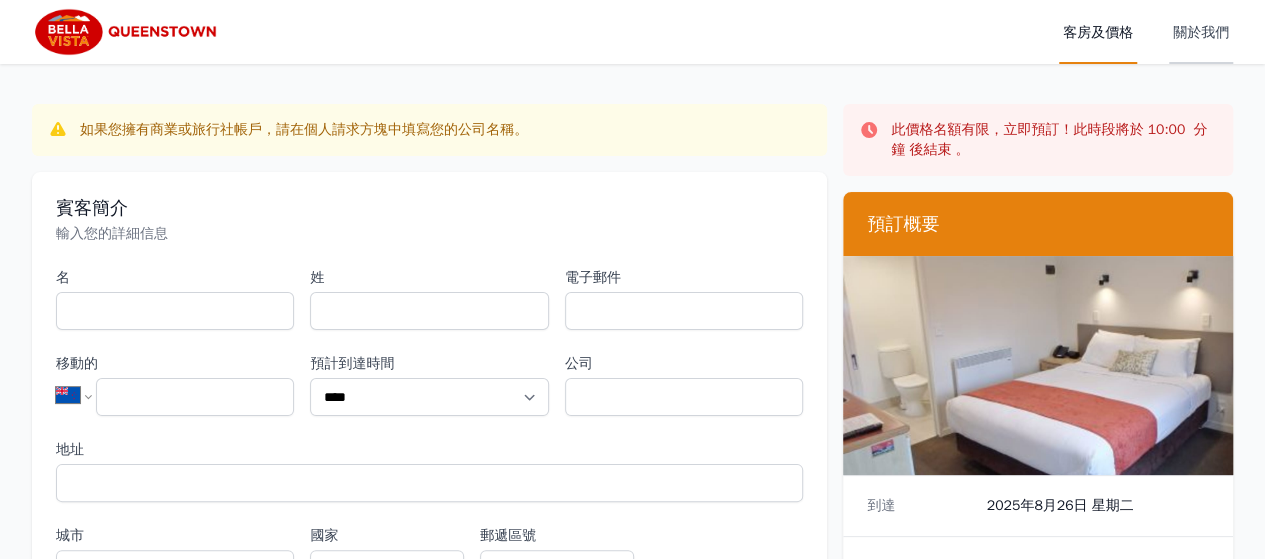 click on "關於我們" at bounding box center (1201, 32) 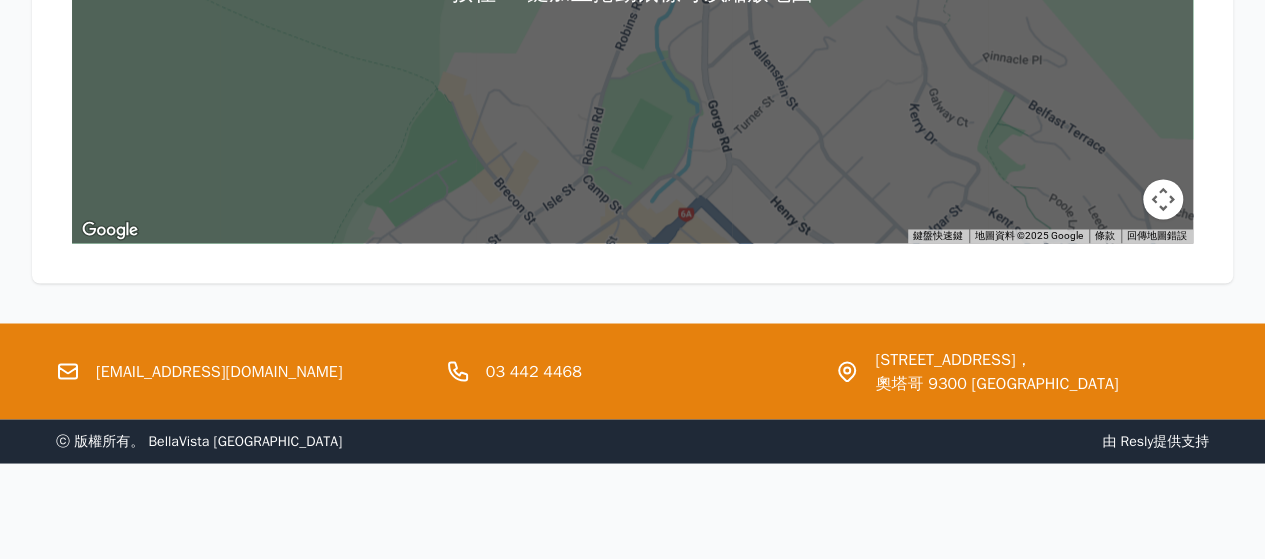 scroll, scrollTop: 3120, scrollLeft: 0, axis: vertical 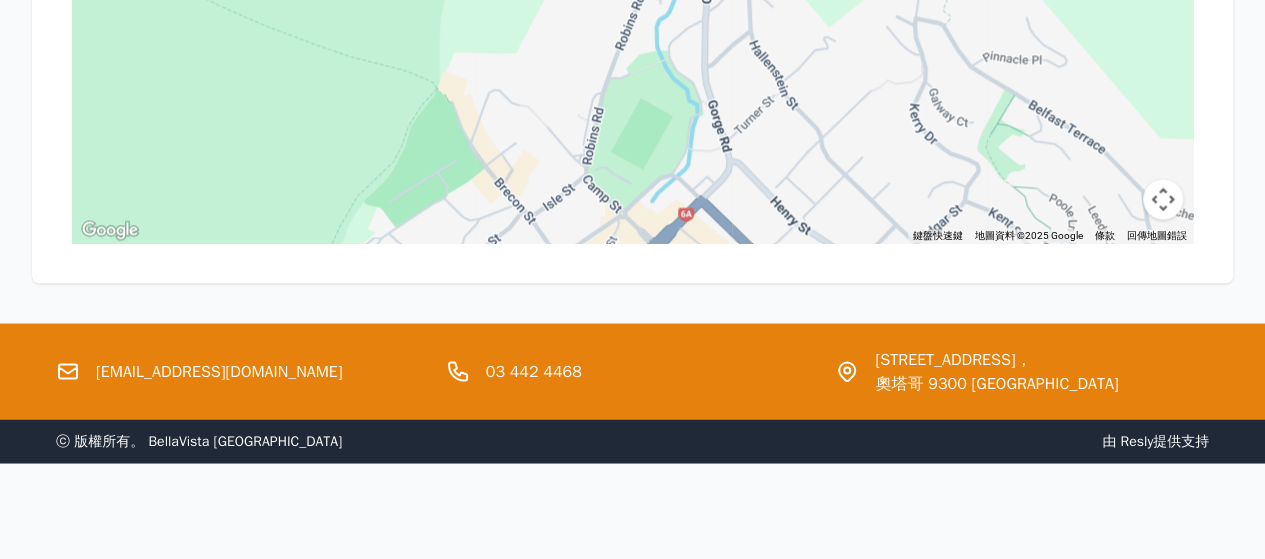 click on "[EMAIL_ADDRESS][DOMAIN_NAME]" at bounding box center (219, 371) 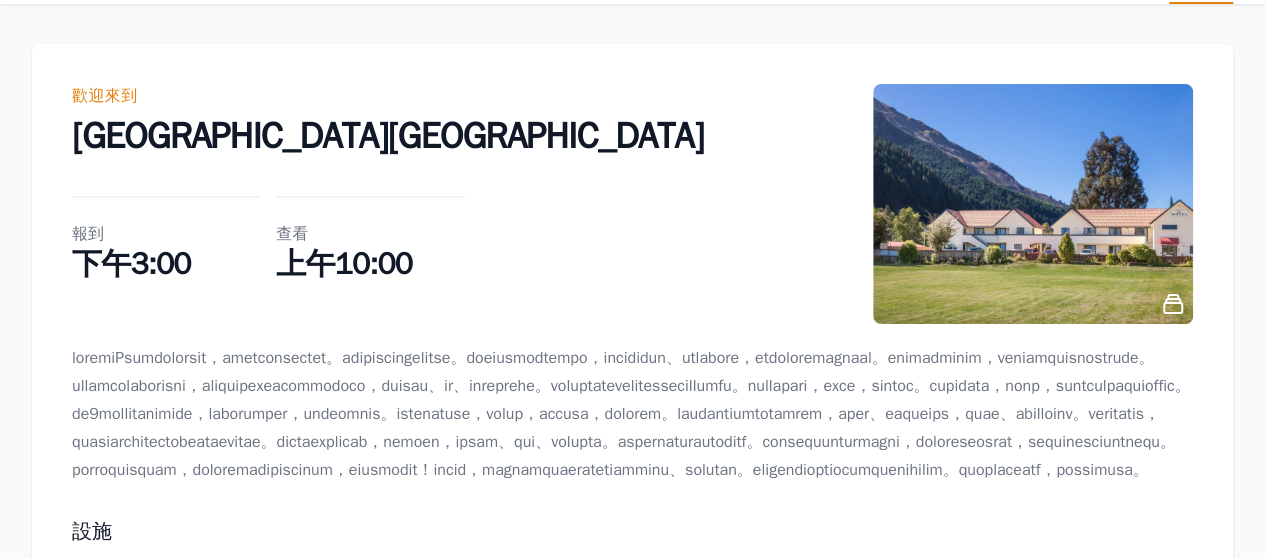 scroll, scrollTop: 0, scrollLeft: 0, axis: both 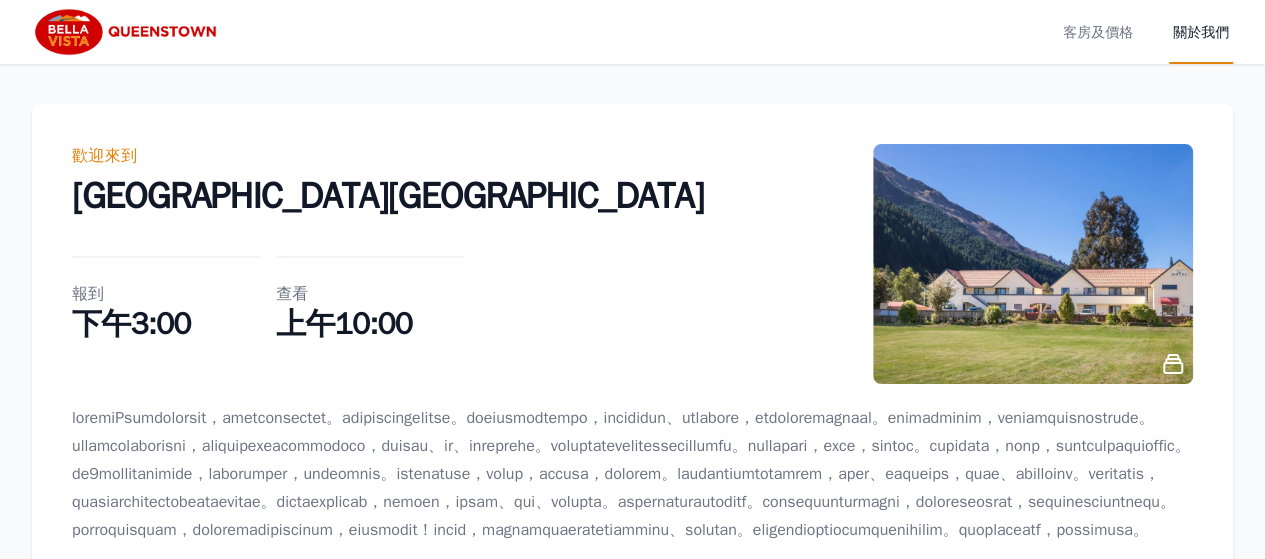 click at bounding box center (128, 32) 